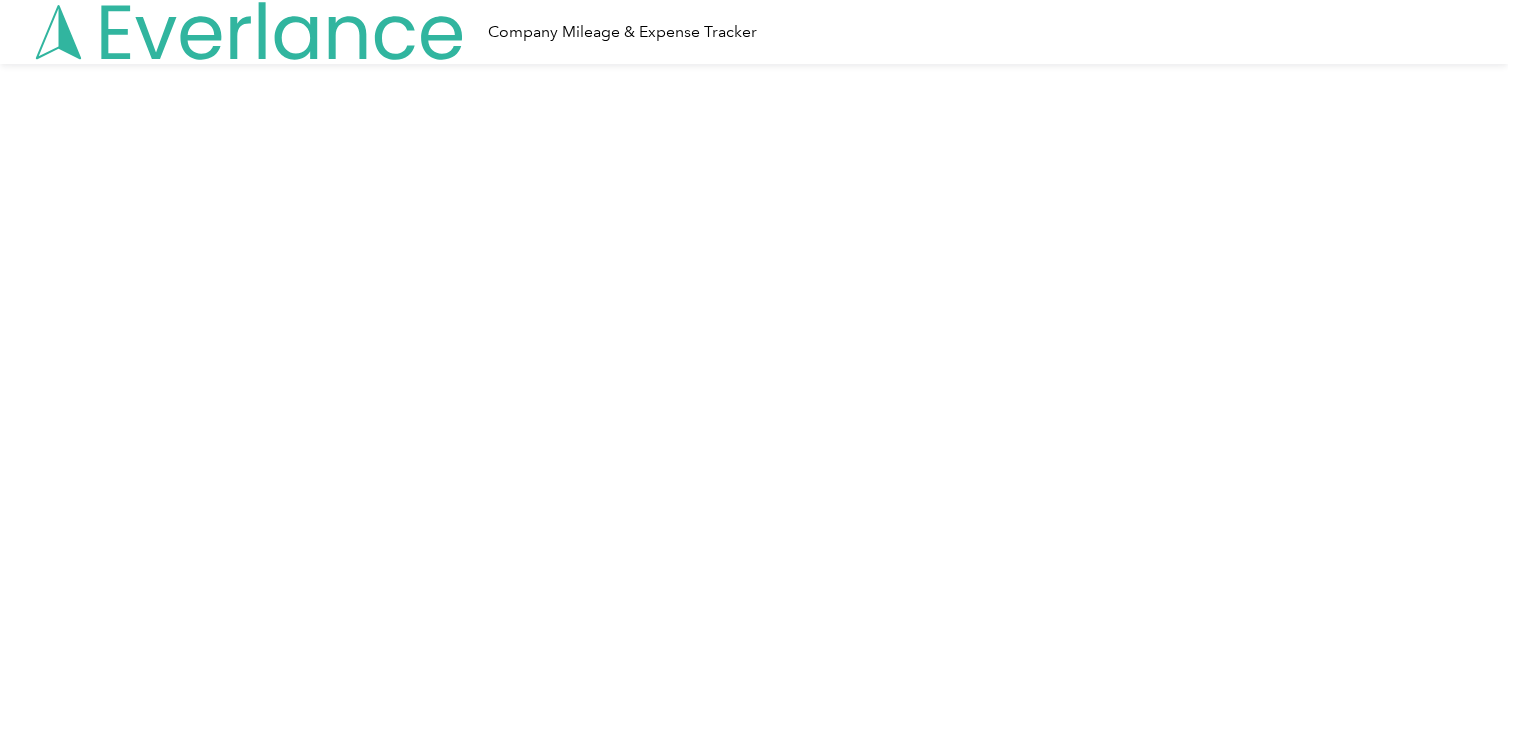 scroll, scrollTop: 0, scrollLeft: 0, axis: both 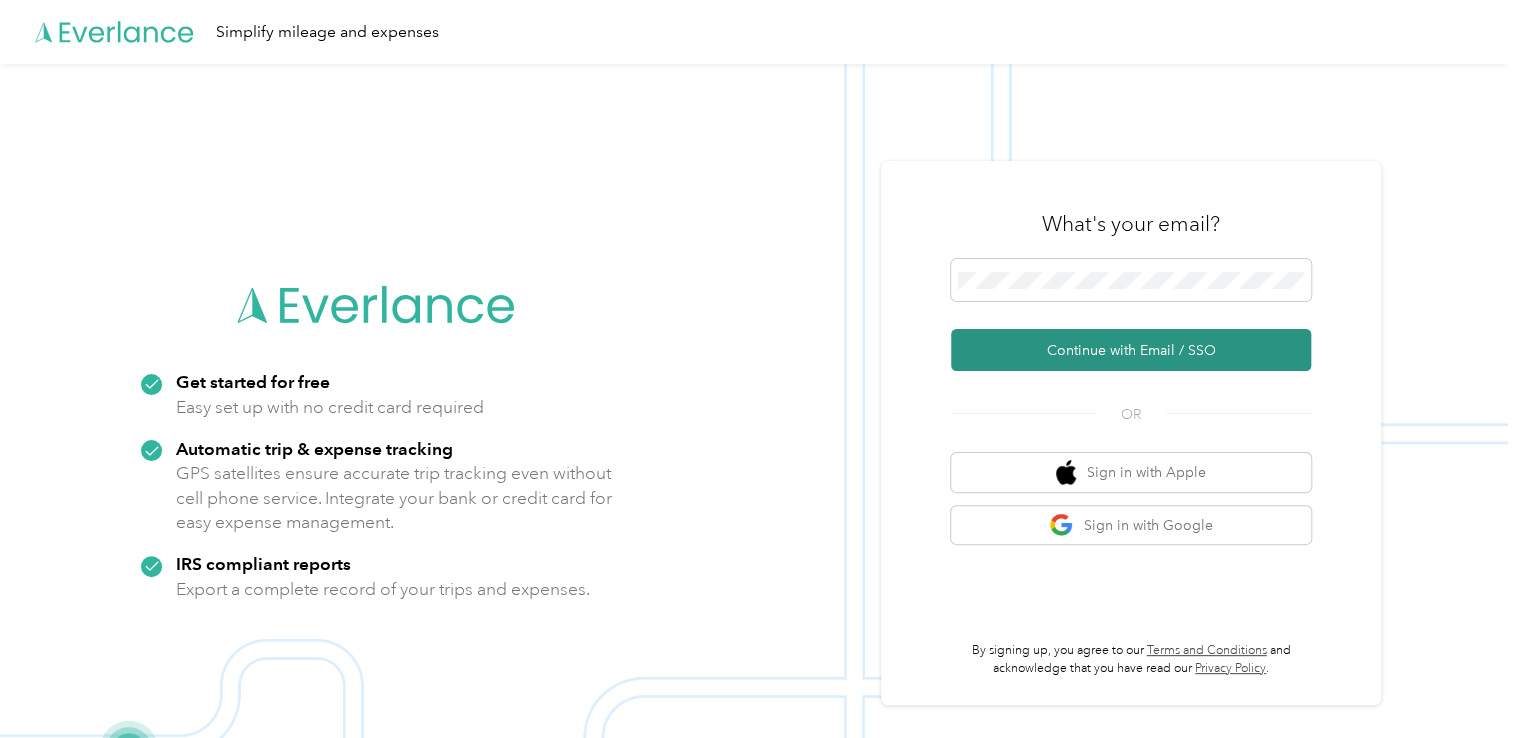 click on "Continue with Email / SSO" at bounding box center (1131, 350) 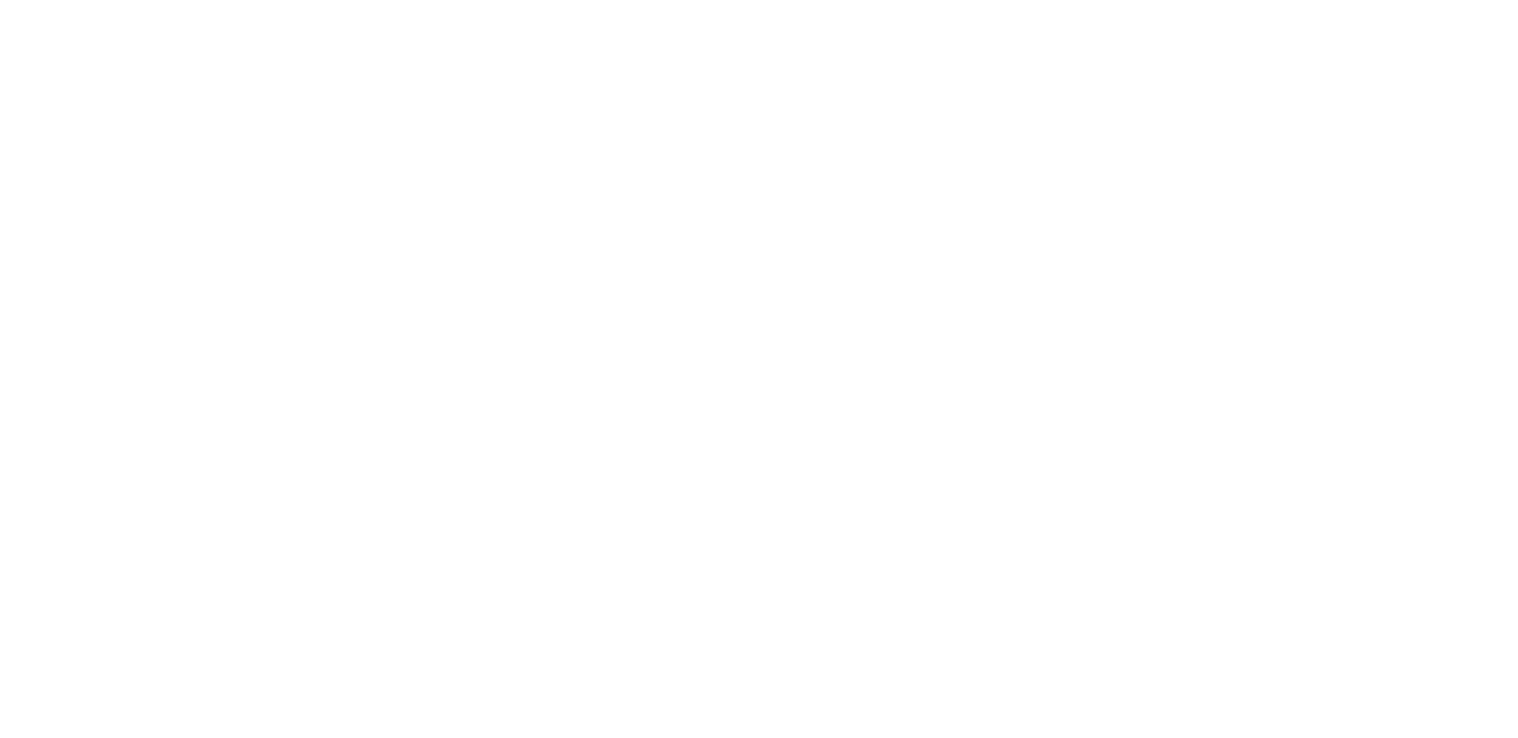 scroll, scrollTop: 0, scrollLeft: 0, axis: both 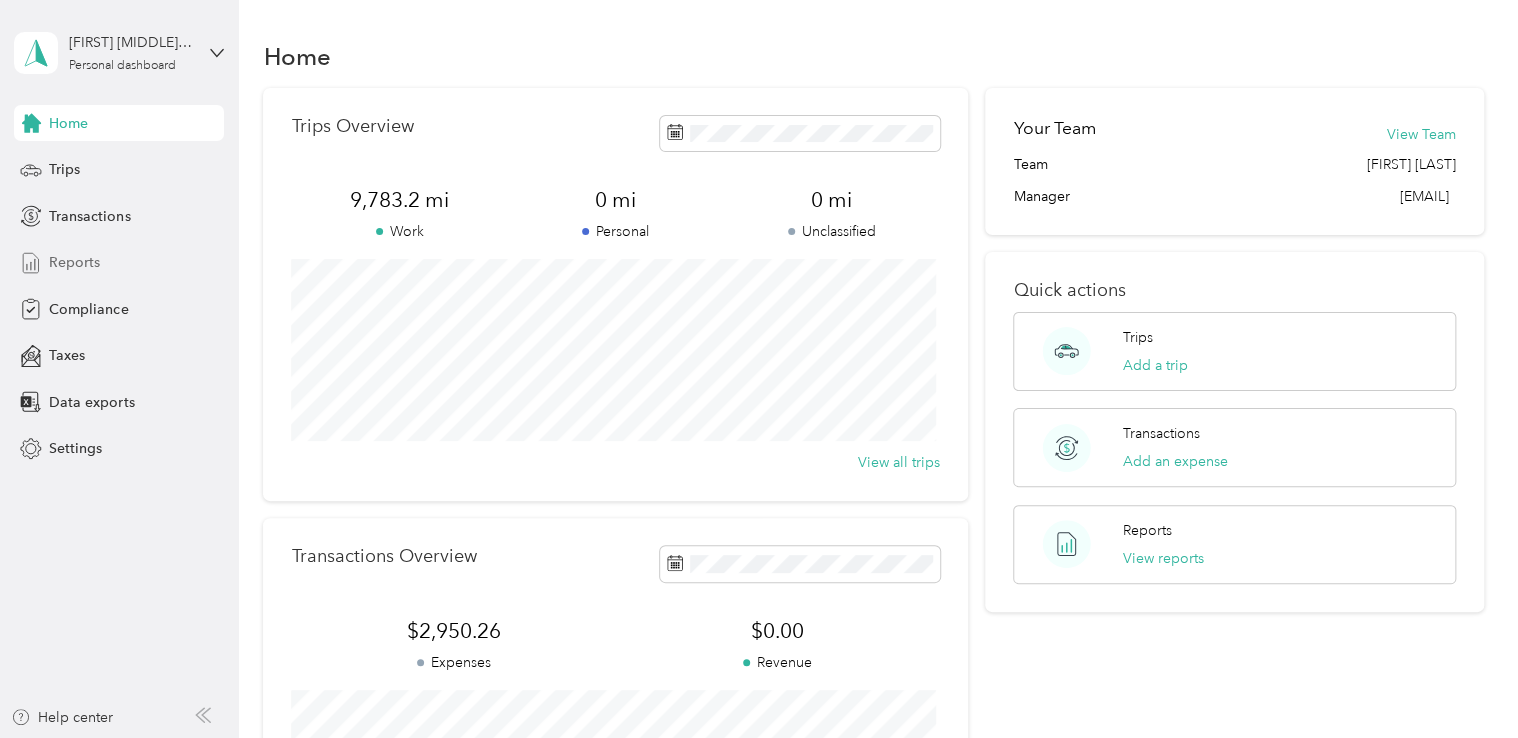 click on "Reports" at bounding box center [74, 262] 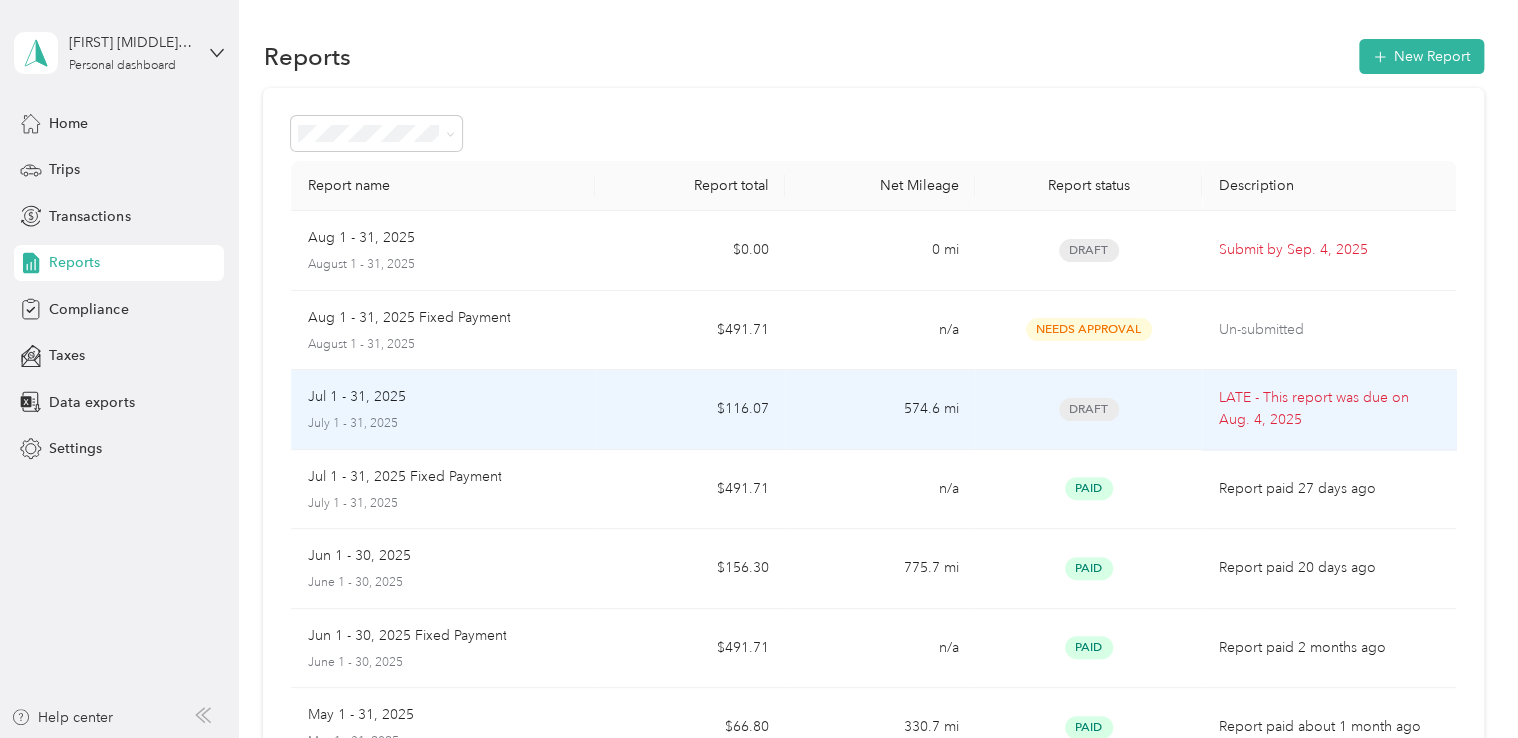 click on "July 1 - 31, 2025" at bounding box center [443, 424] 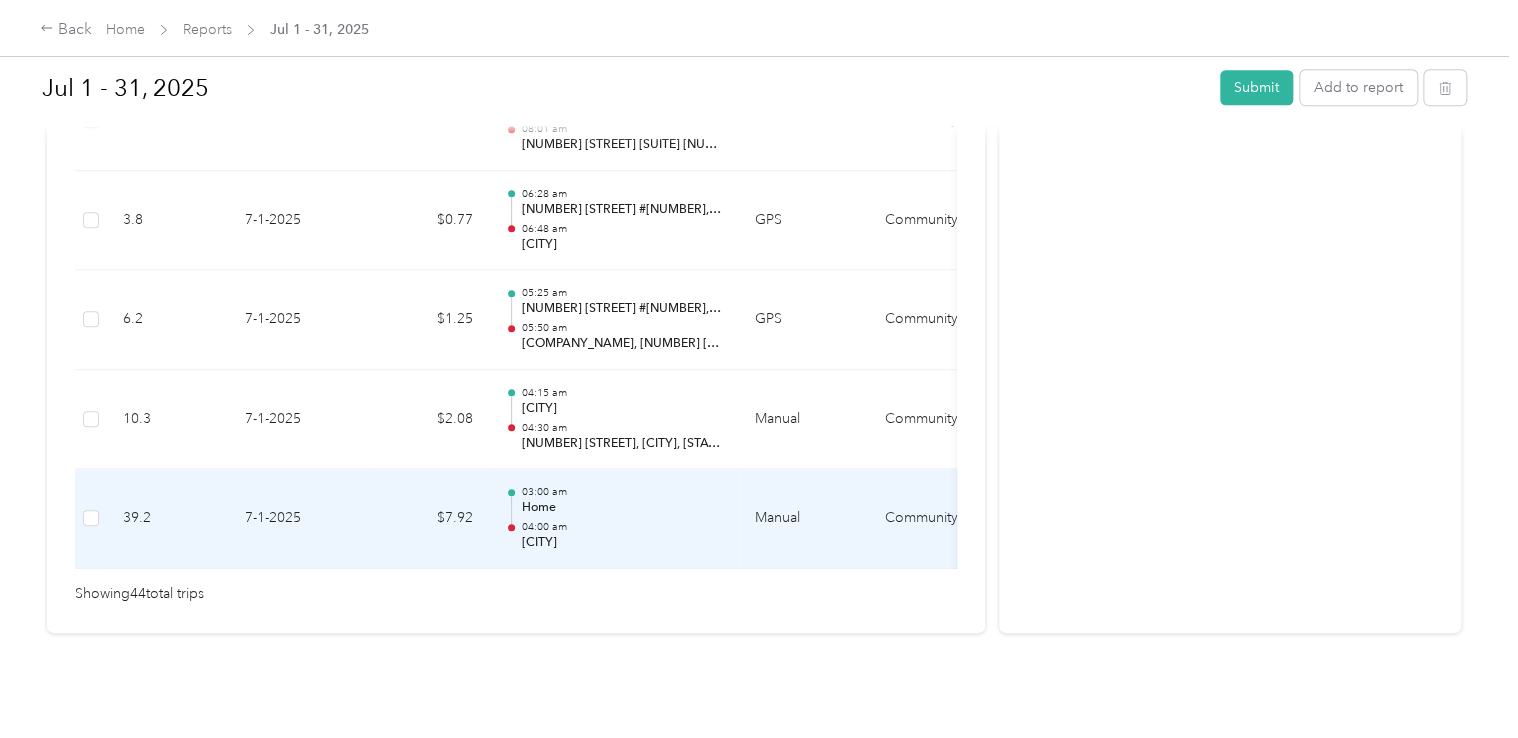 scroll, scrollTop: 4539, scrollLeft: 0, axis: vertical 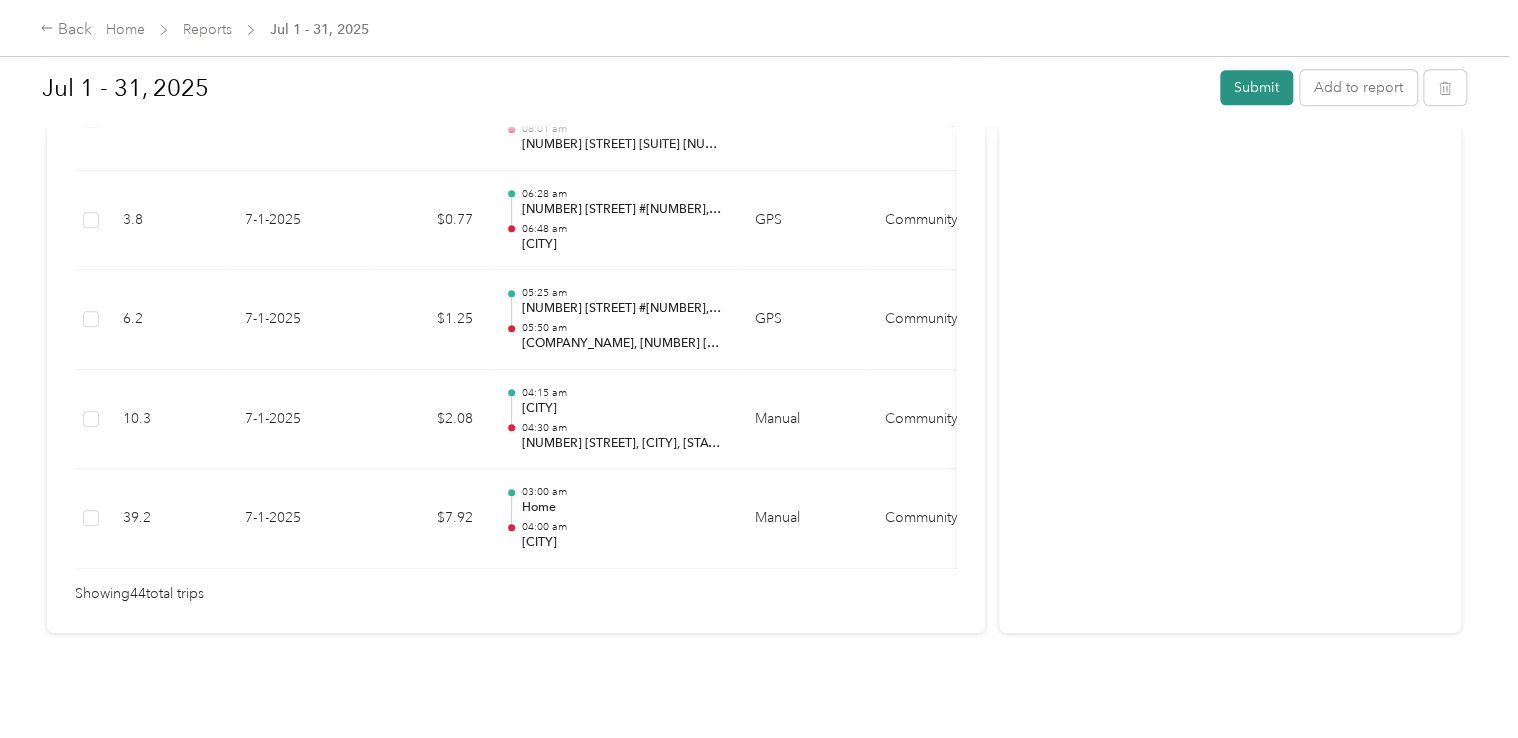 click on "Submit" at bounding box center [1256, 87] 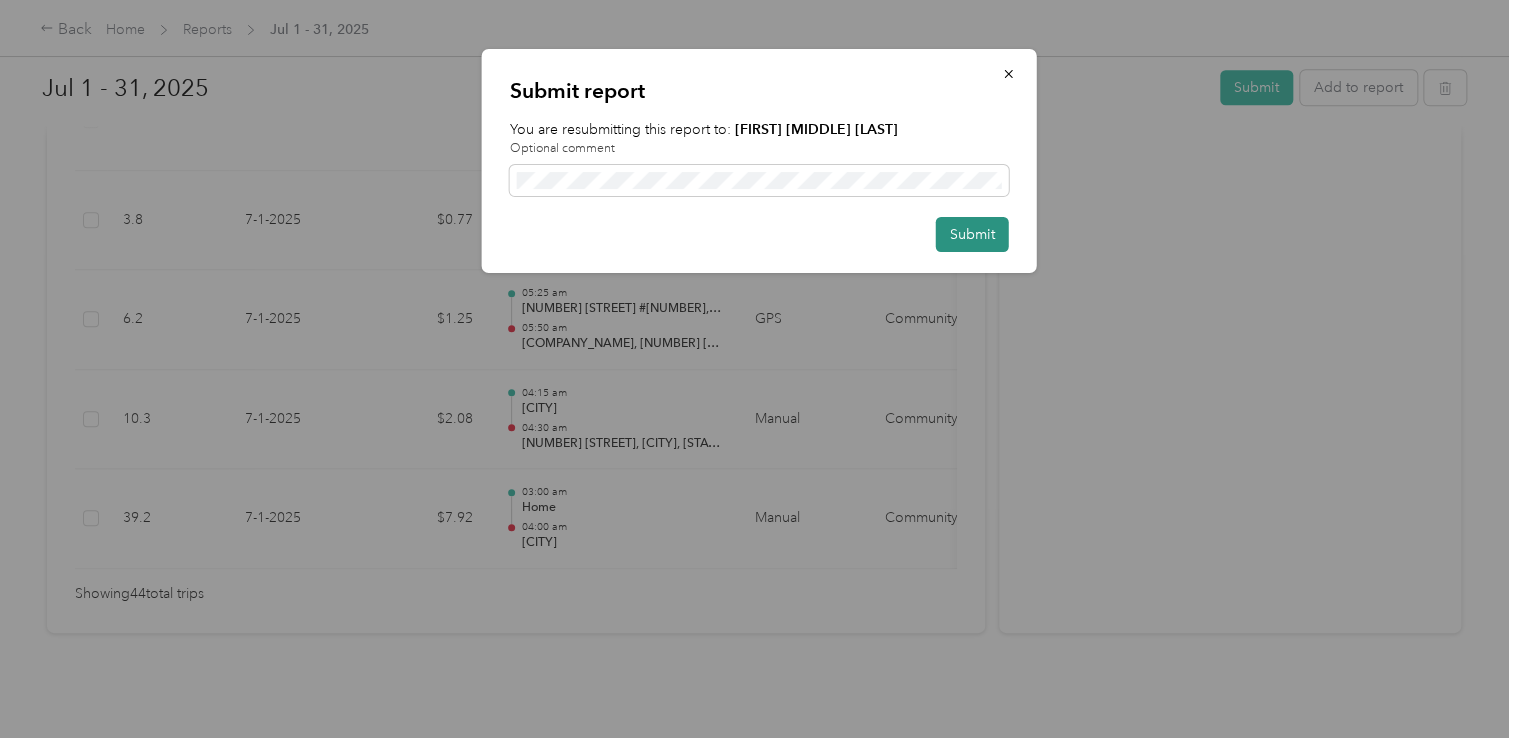 click on "Submit" at bounding box center (972, 234) 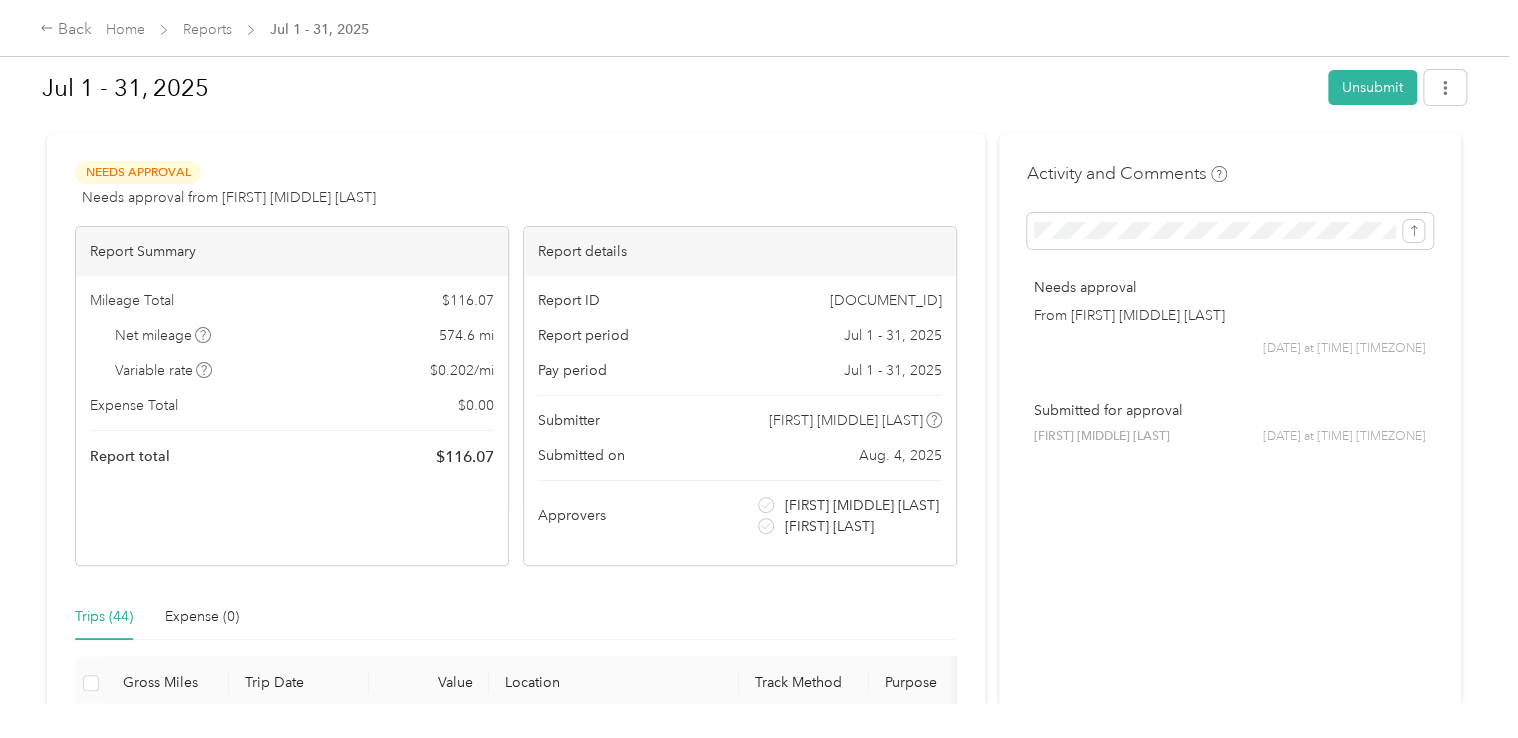 scroll, scrollTop: 0, scrollLeft: 0, axis: both 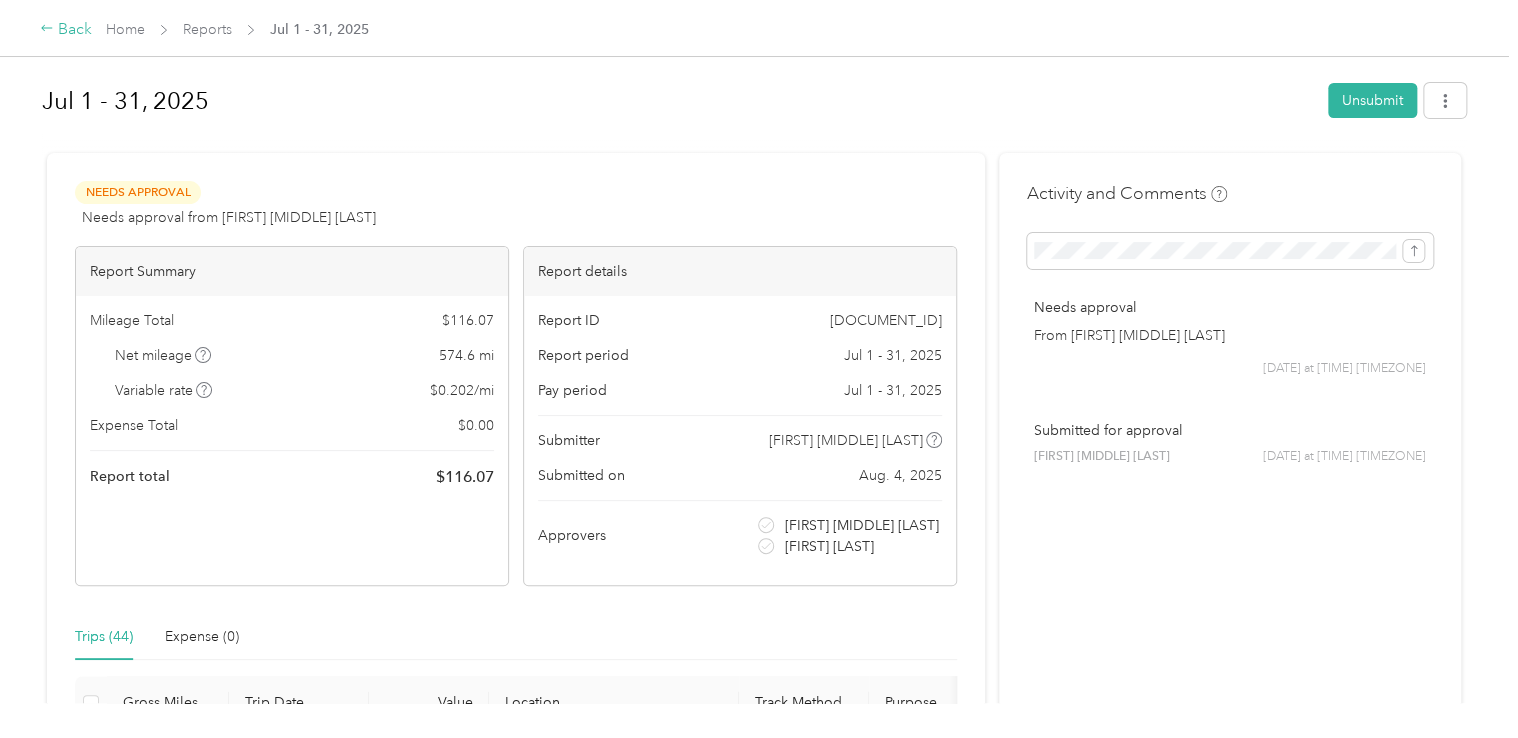 click on "Back" at bounding box center [66, 30] 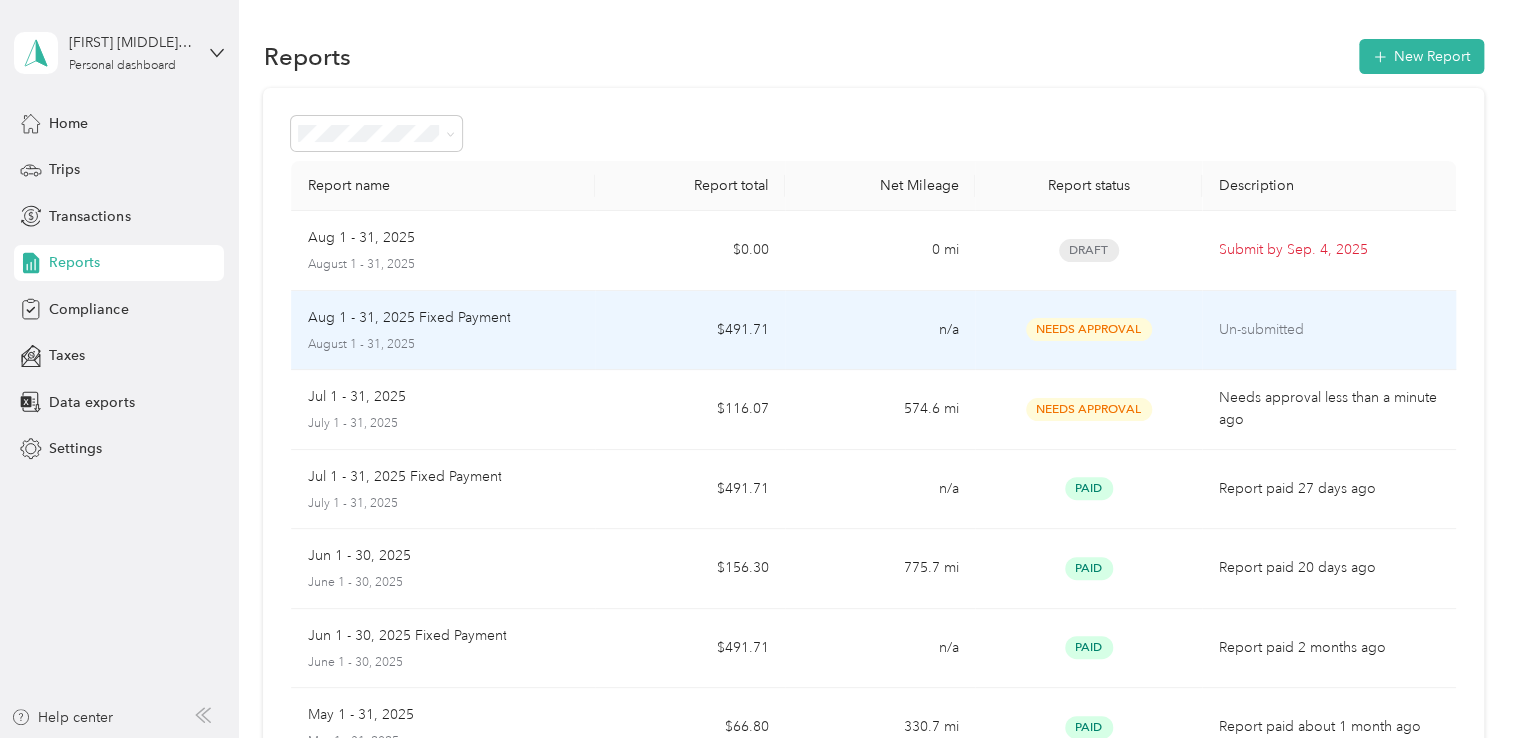 click on "Needs Approval" at bounding box center [1089, 329] 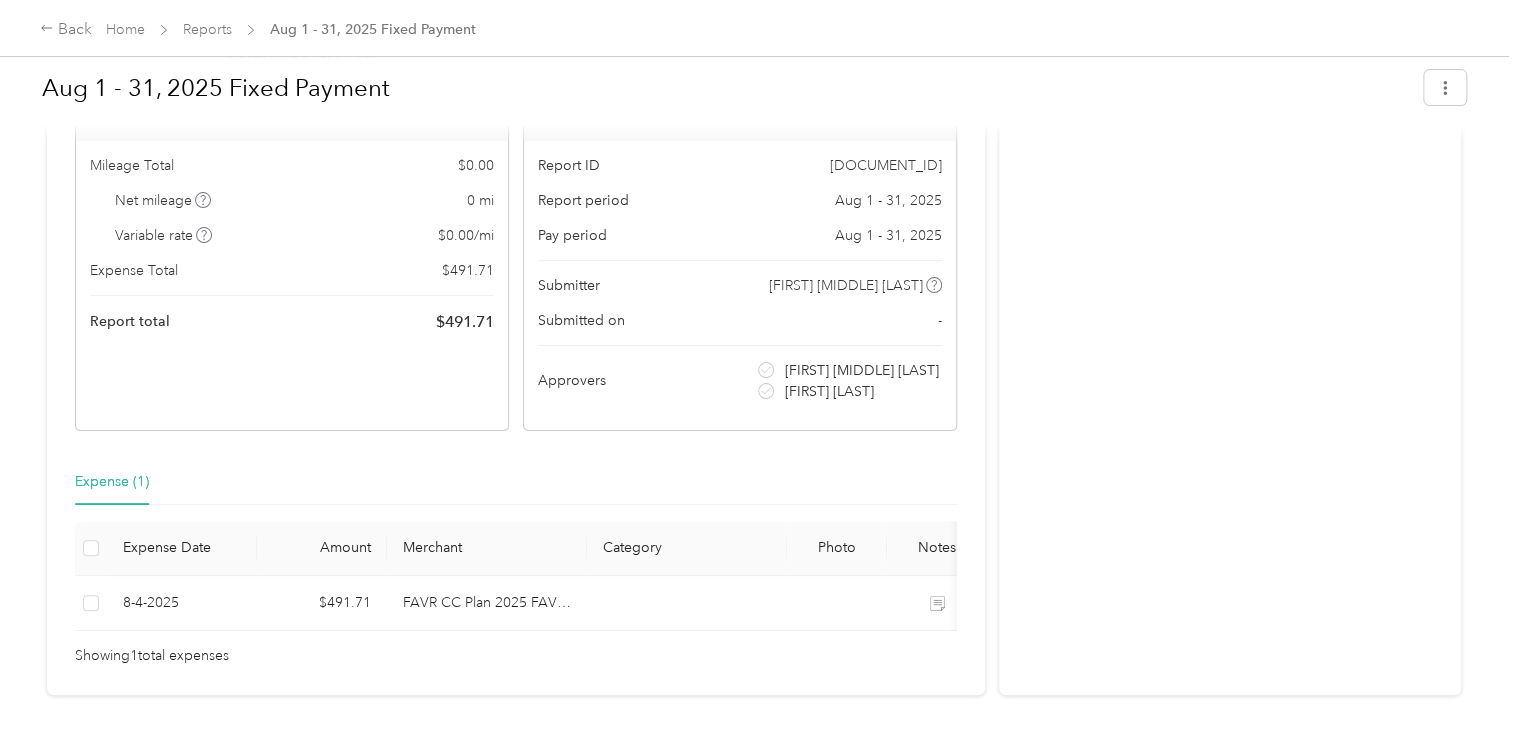 scroll, scrollTop: 200, scrollLeft: 0, axis: vertical 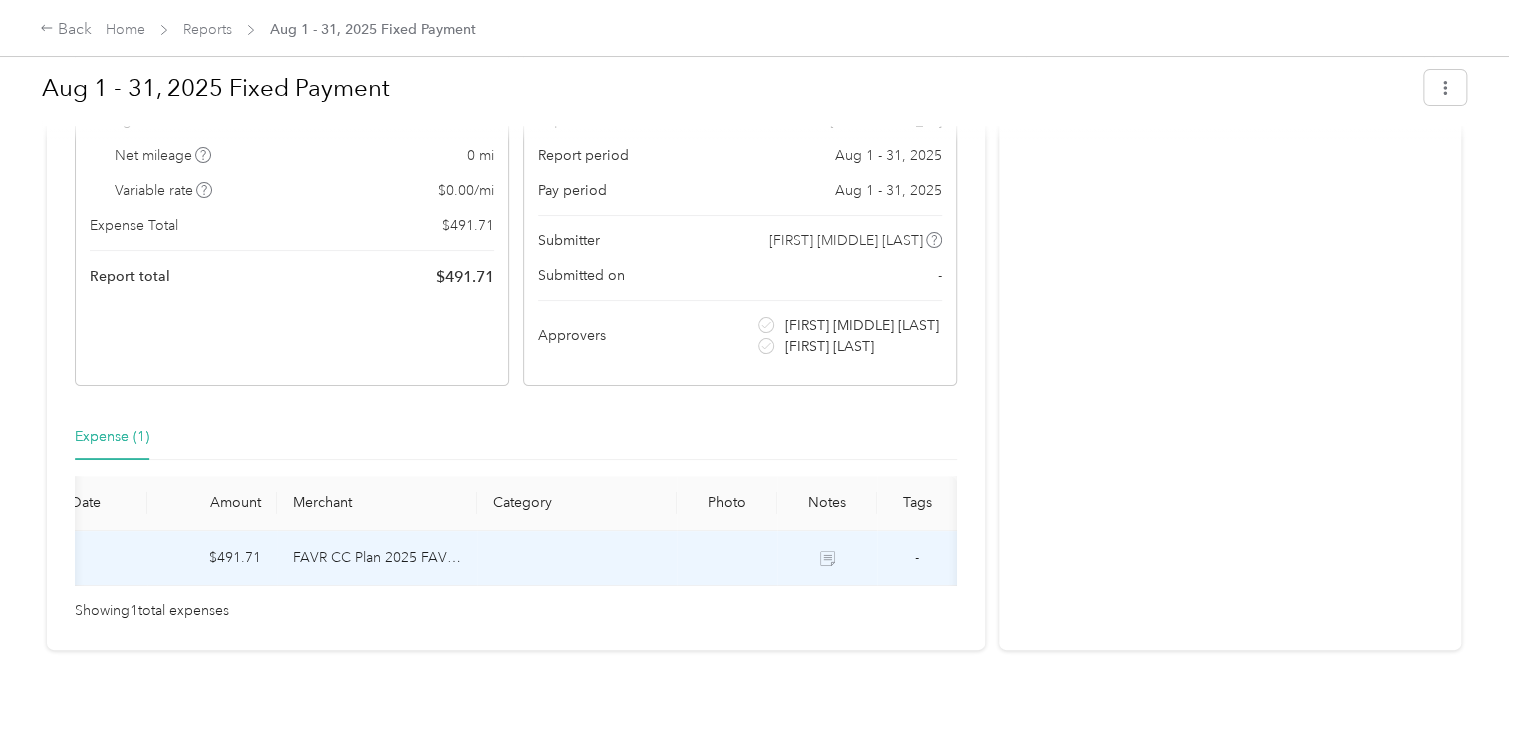 click at bounding box center [827, 558] 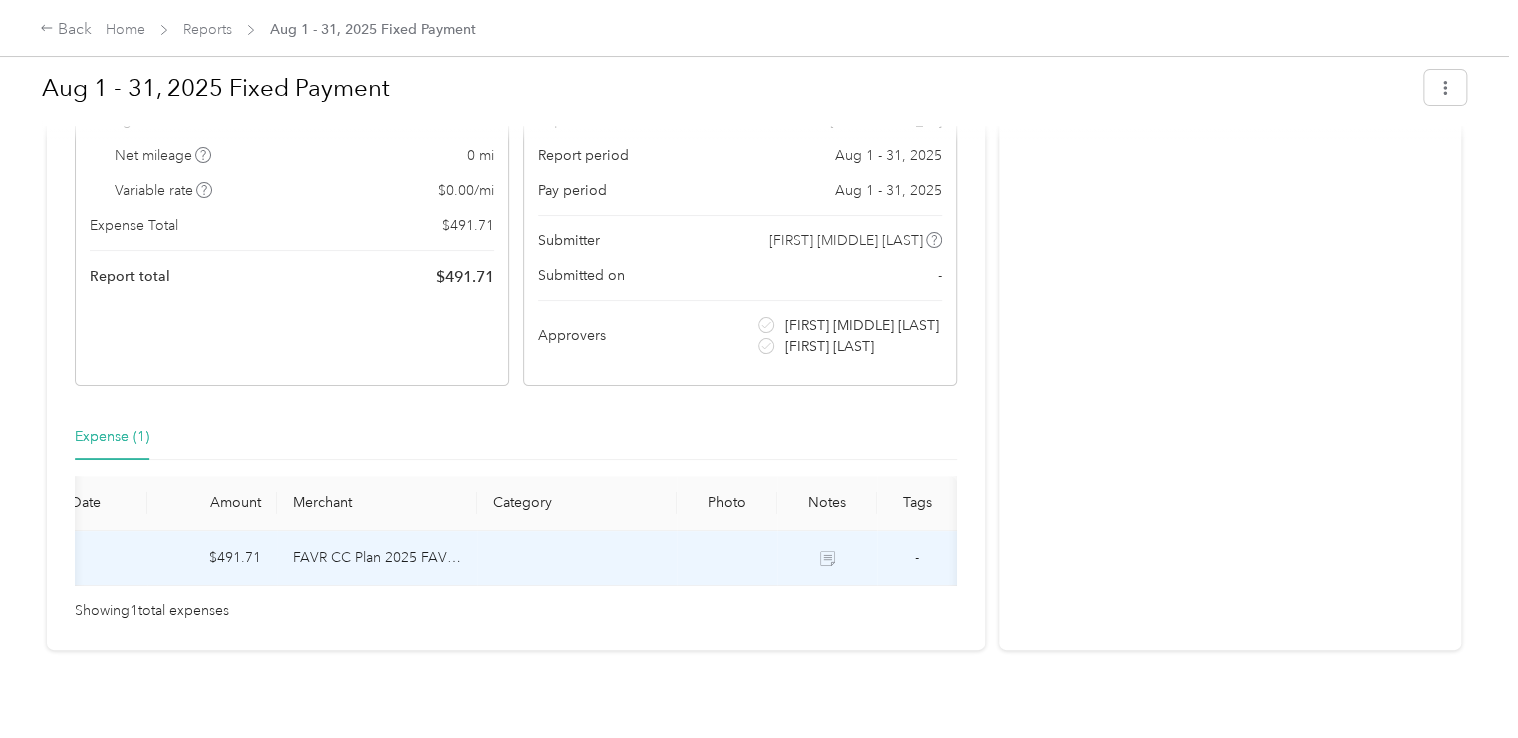 click 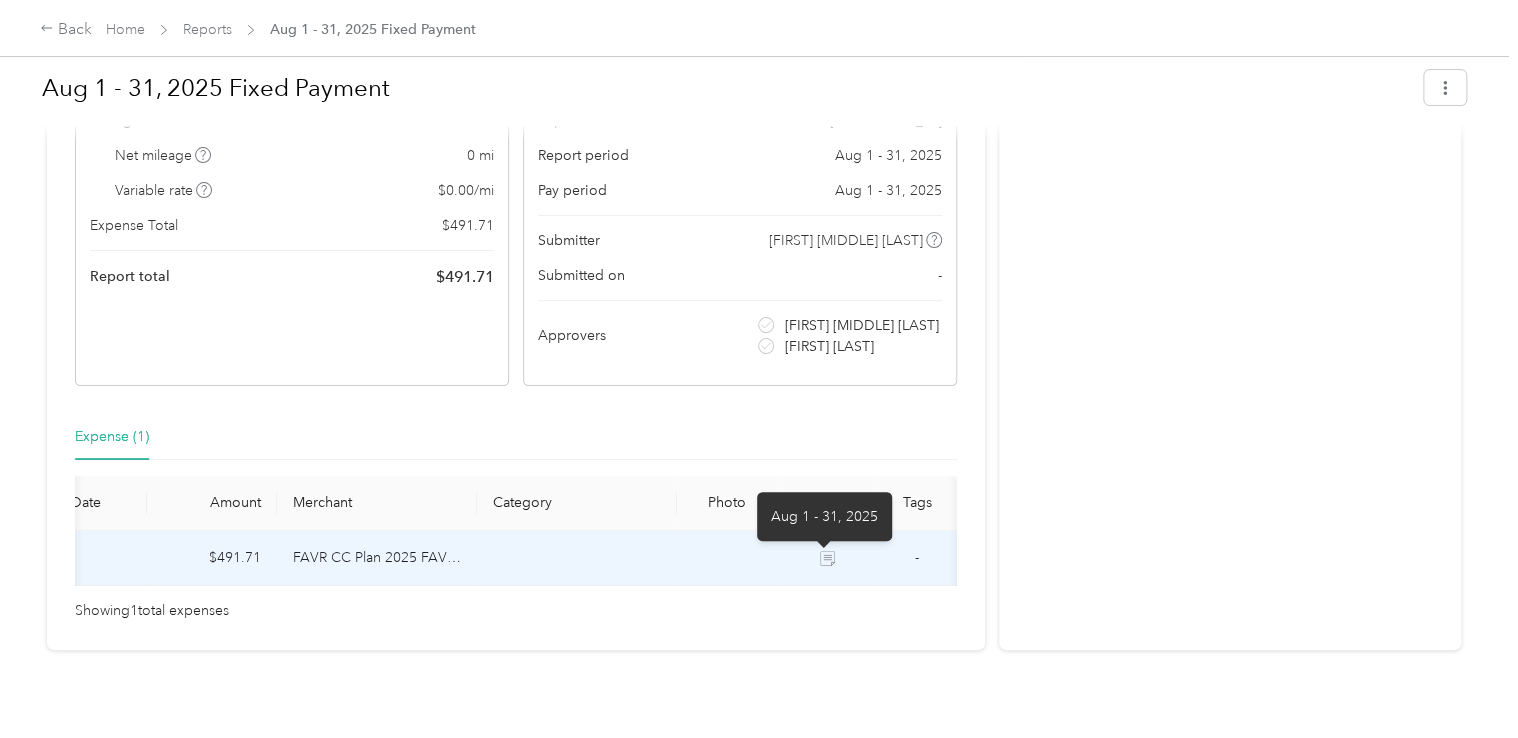 click 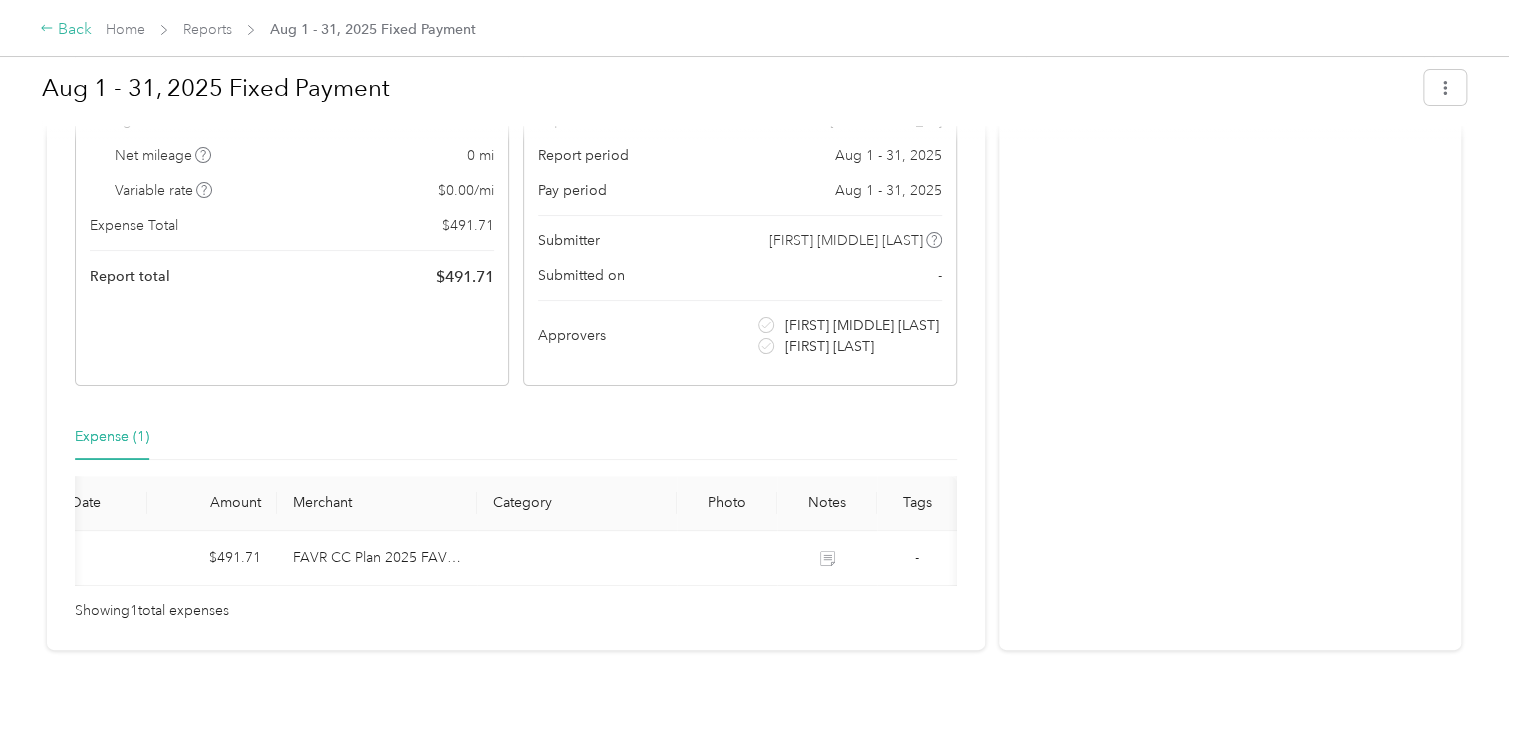 click on "Back" at bounding box center [66, 30] 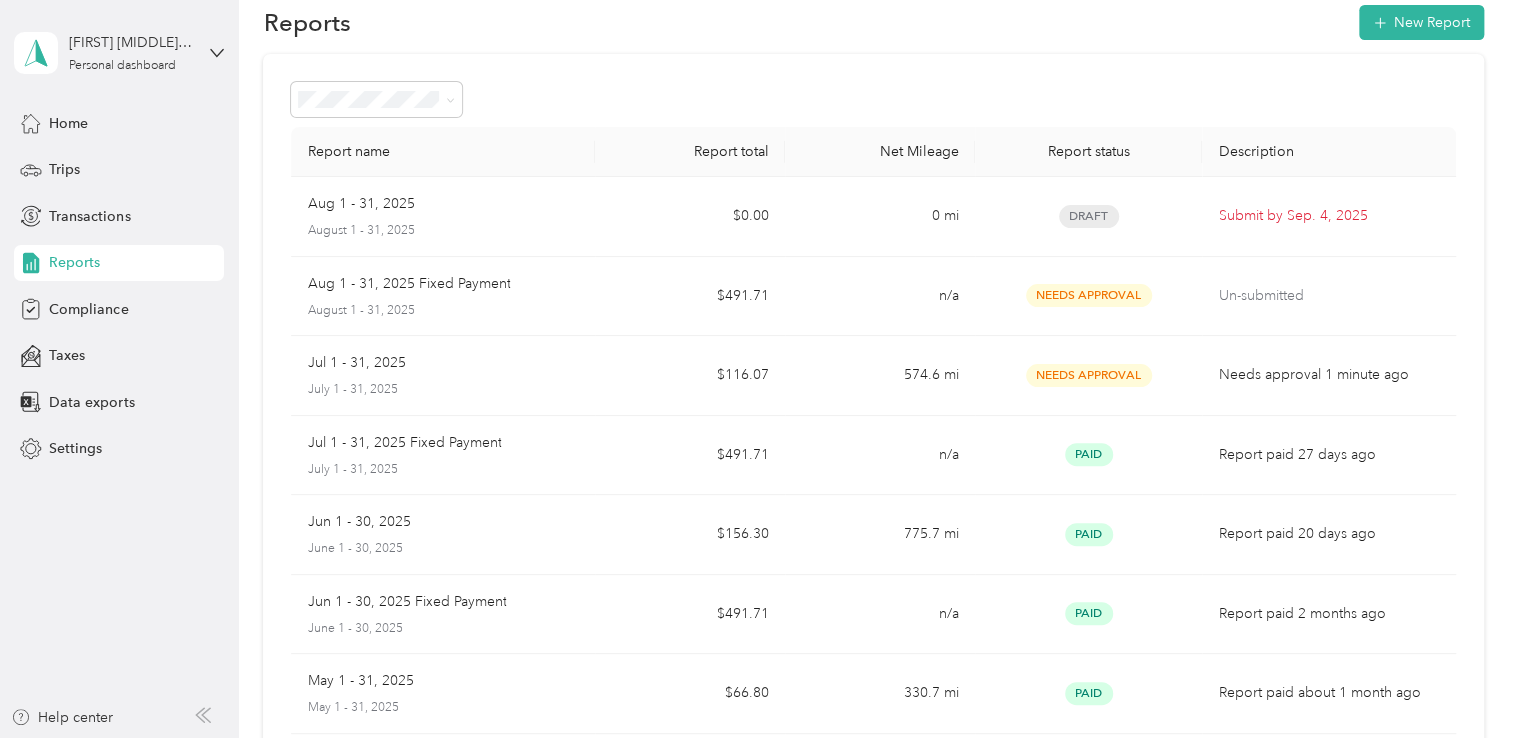 scroll, scrollTop: 0, scrollLeft: 0, axis: both 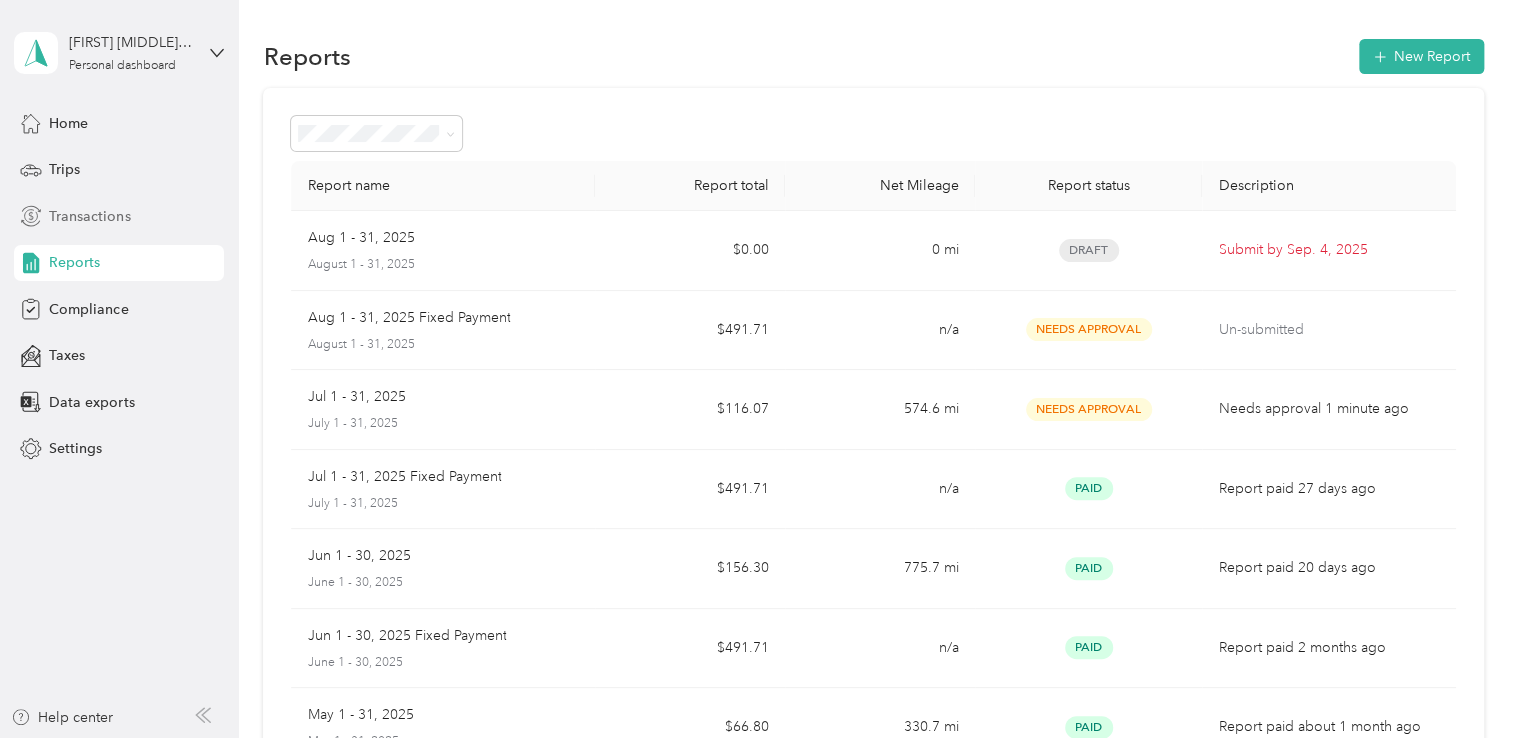 click on "Transactions" at bounding box center (89, 216) 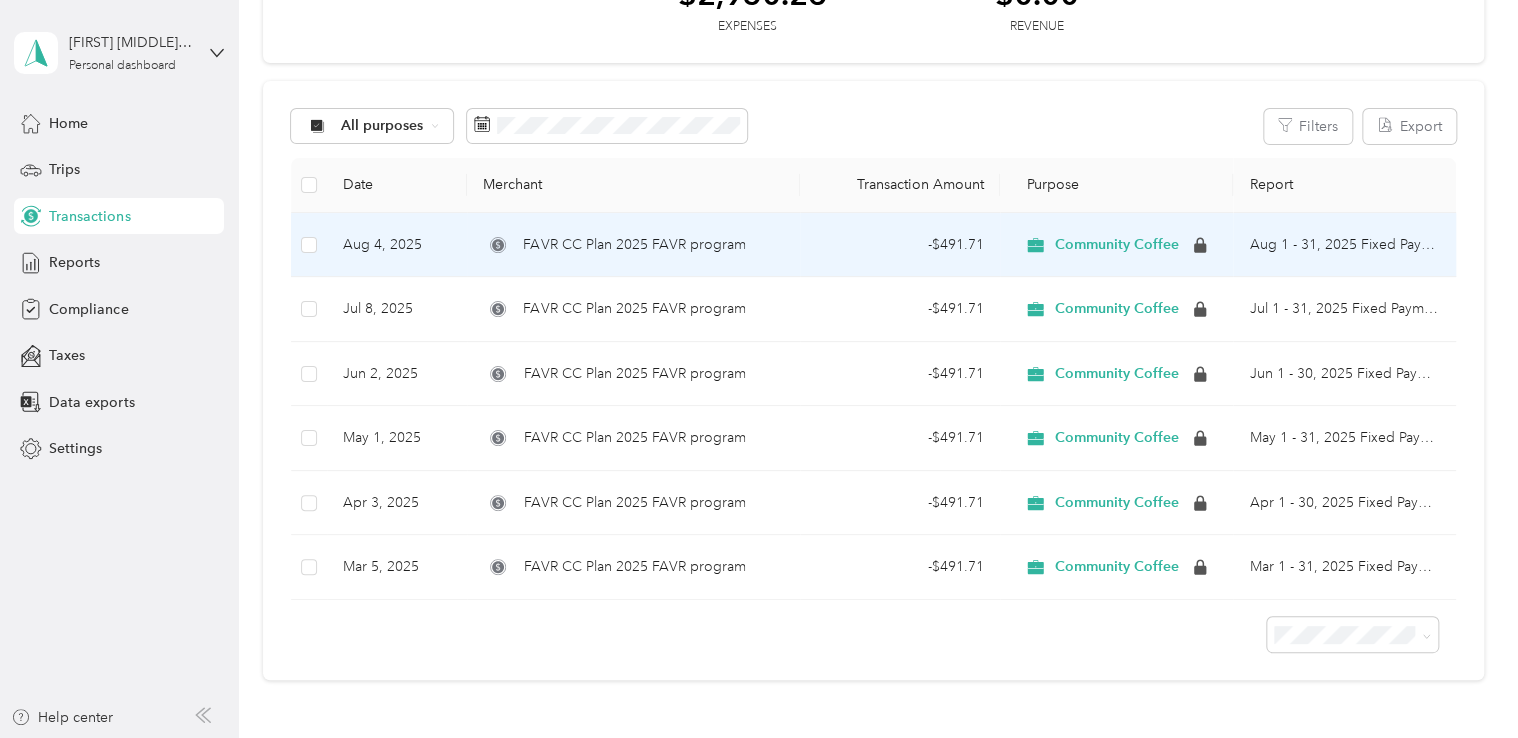 scroll, scrollTop: 200, scrollLeft: 0, axis: vertical 